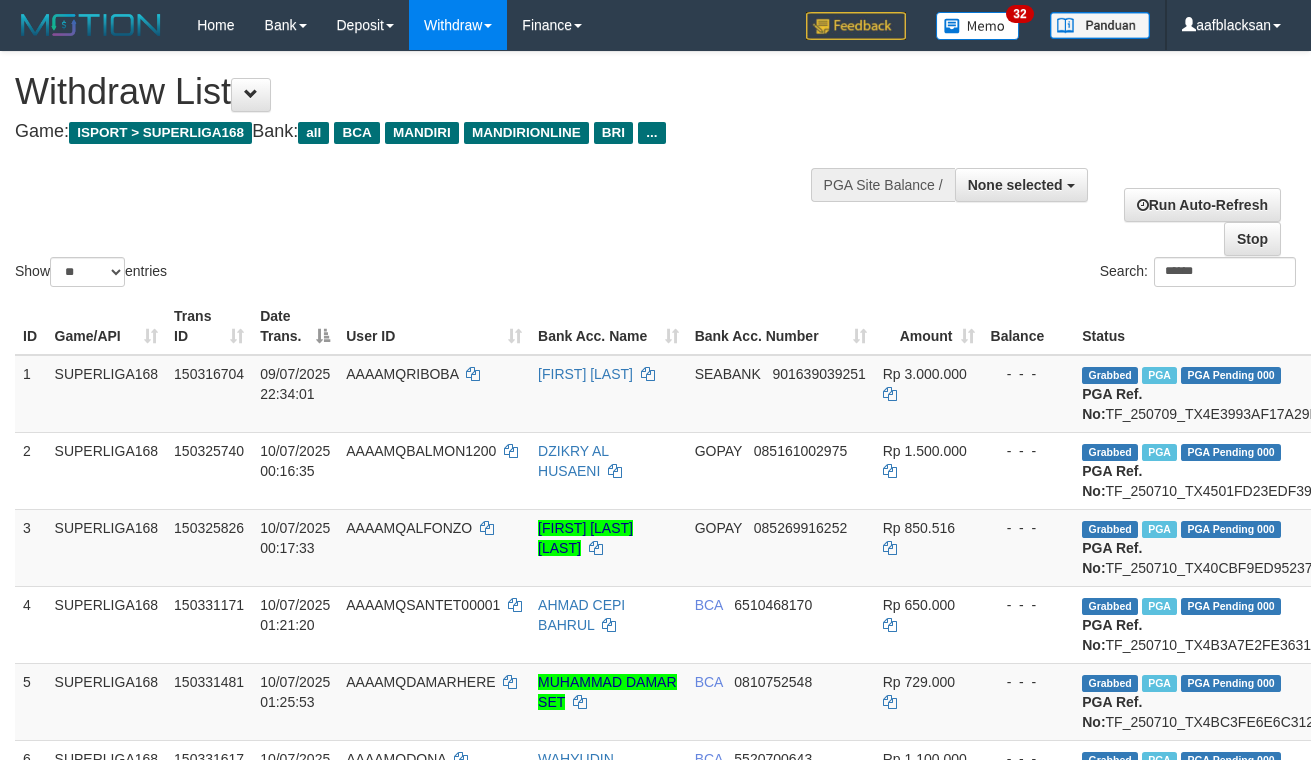 select 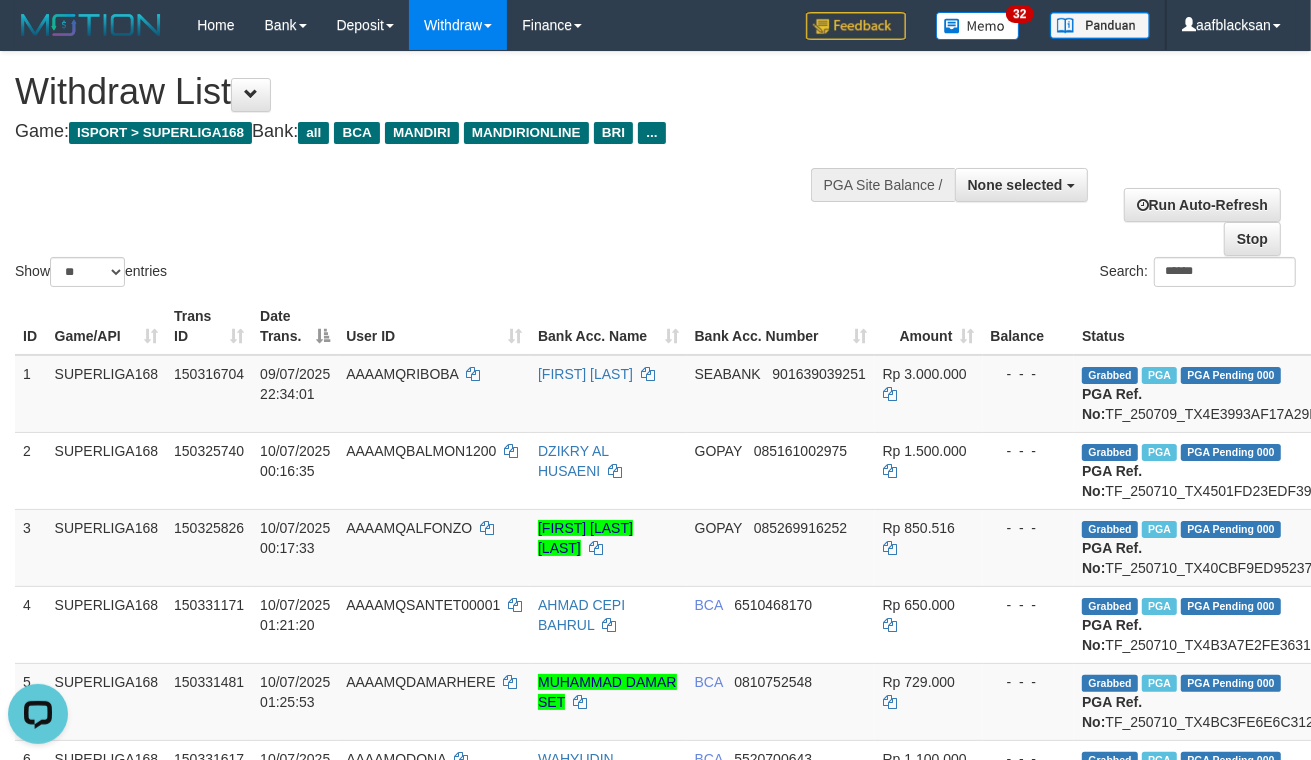 scroll, scrollTop: 0, scrollLeft: 0, axis: both 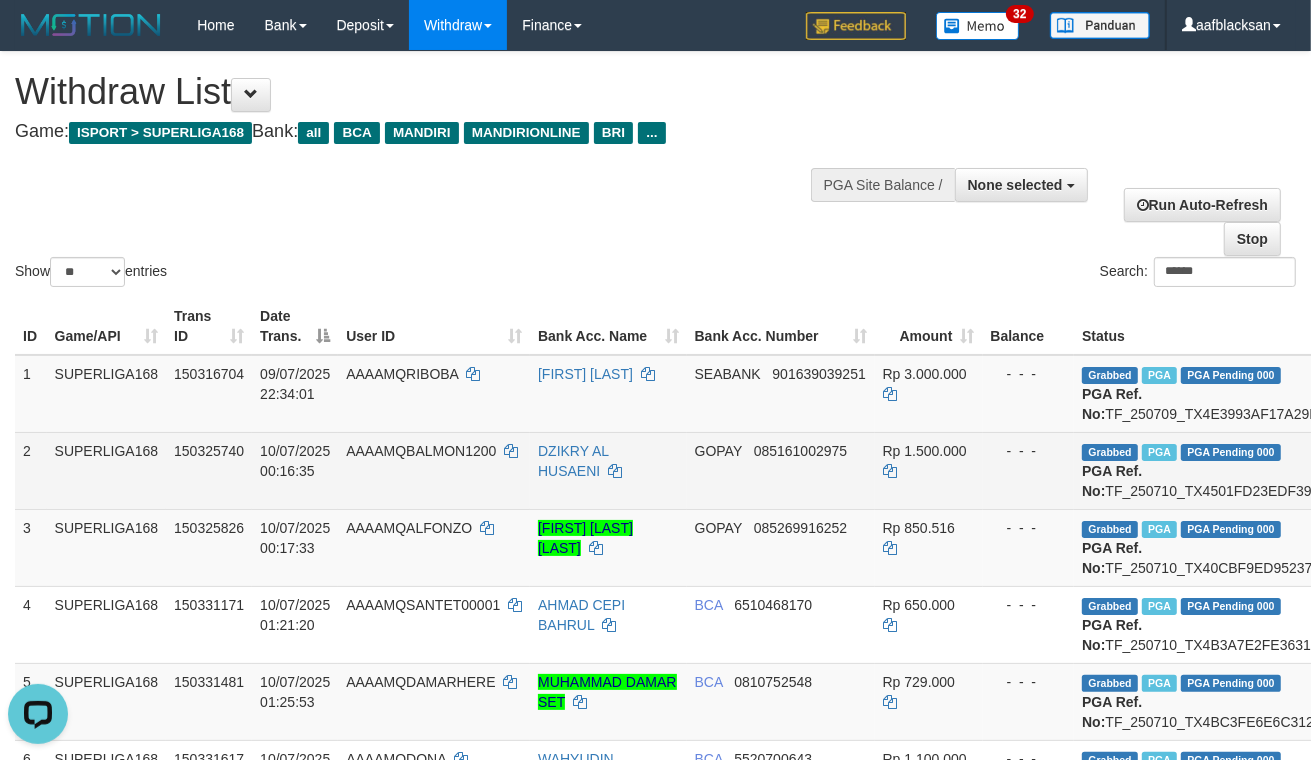 click on "Rp 1.500.000" at bounding box center (929, 470) 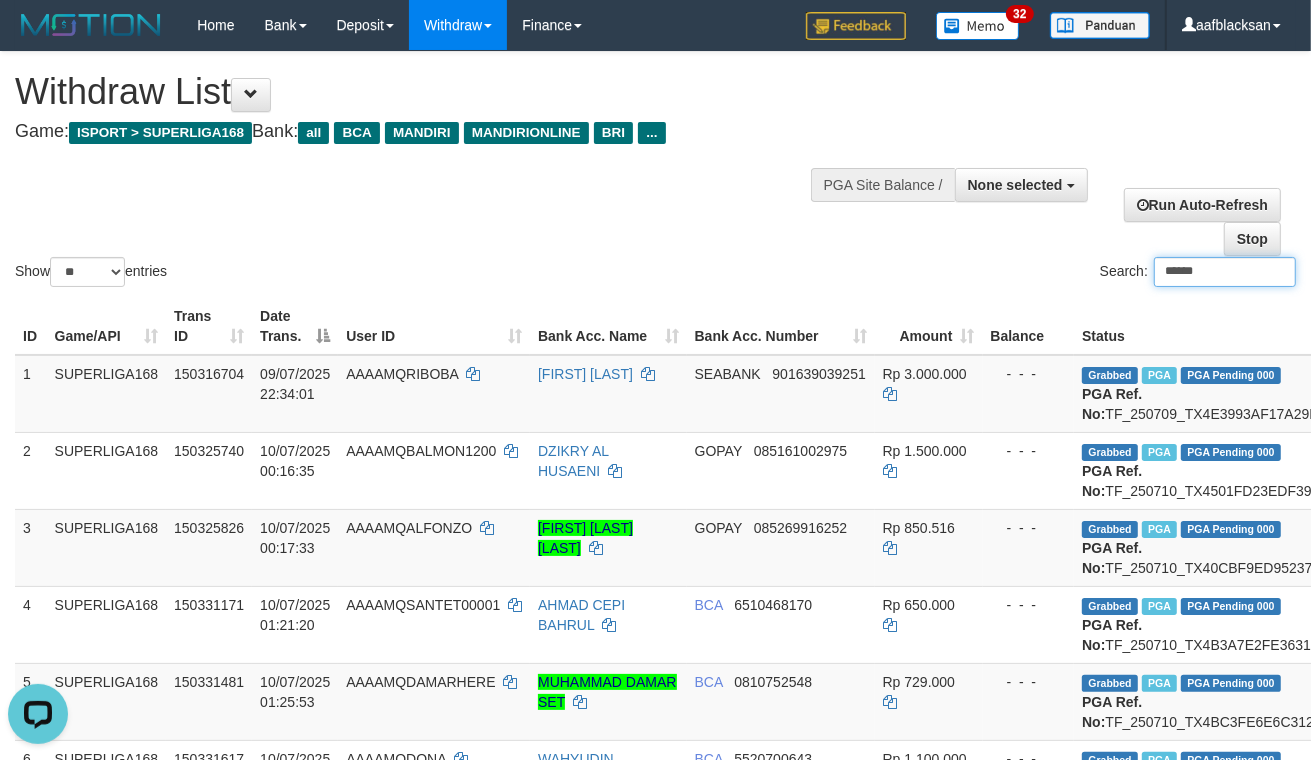 click on "******" at bounding box center [1225, 272] 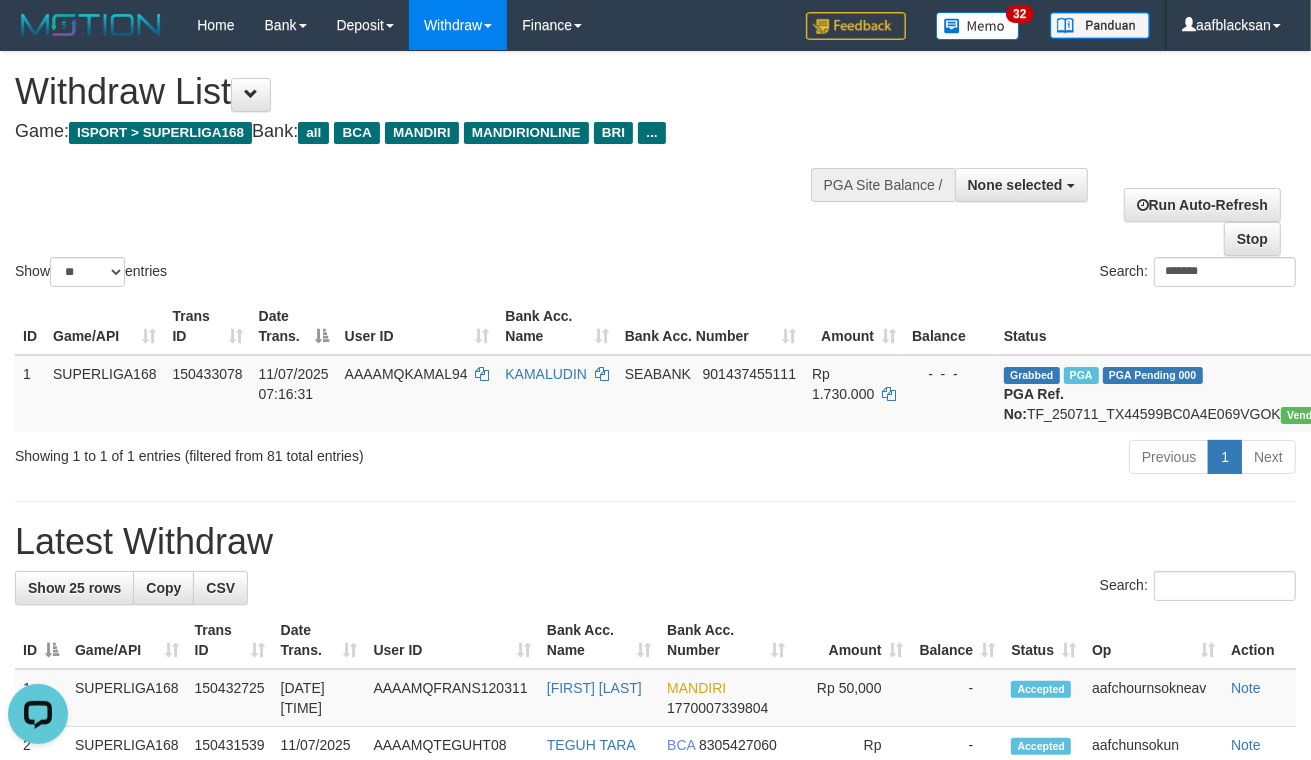 click on "**********" at bounding box center [655, 1140] 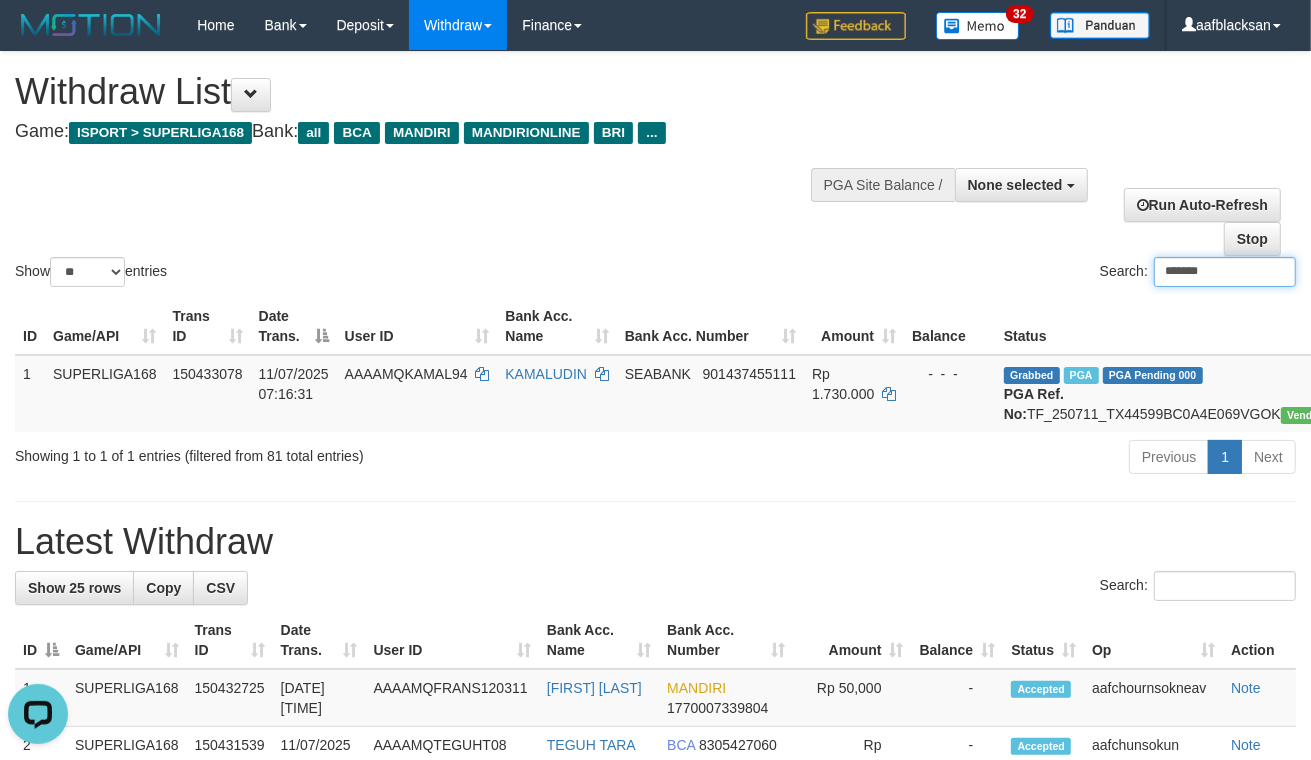 click on "*******" at bounding box center [1225, 272] 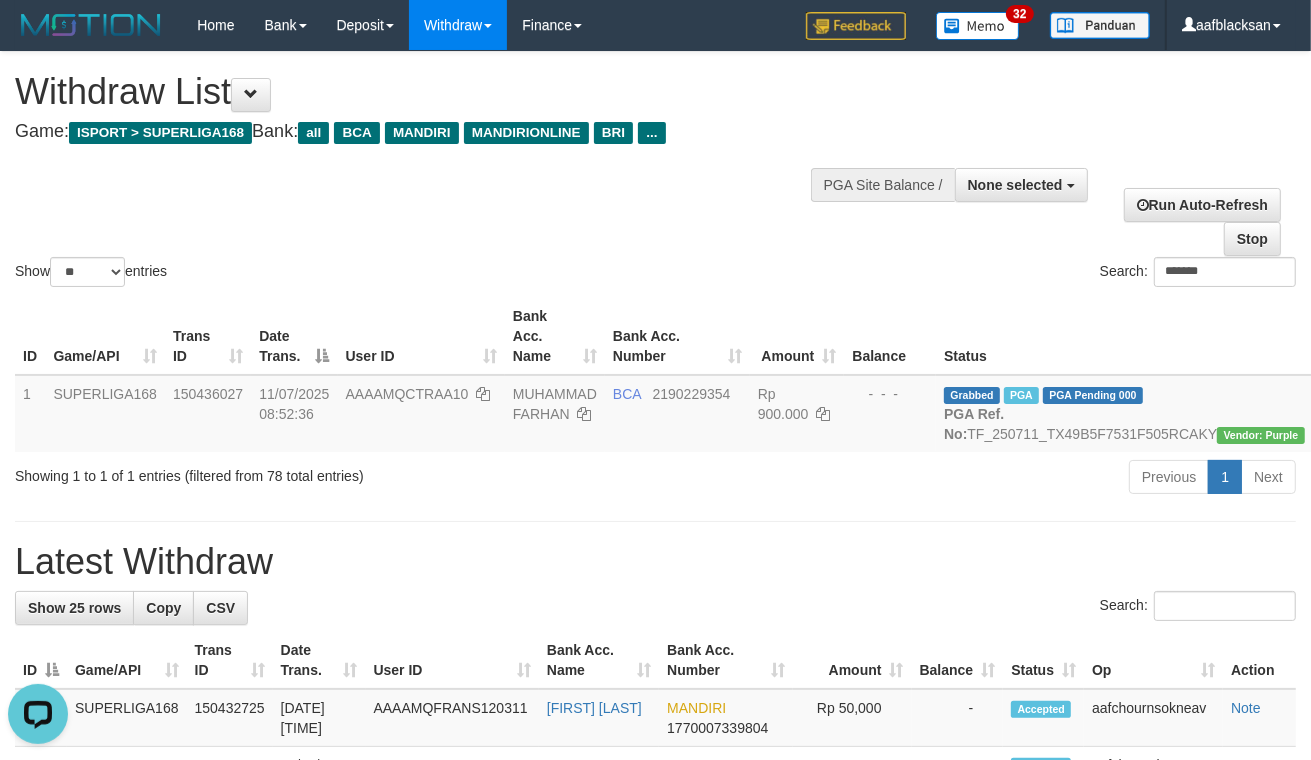 click on "**********" at bounding box center [655, 1150] 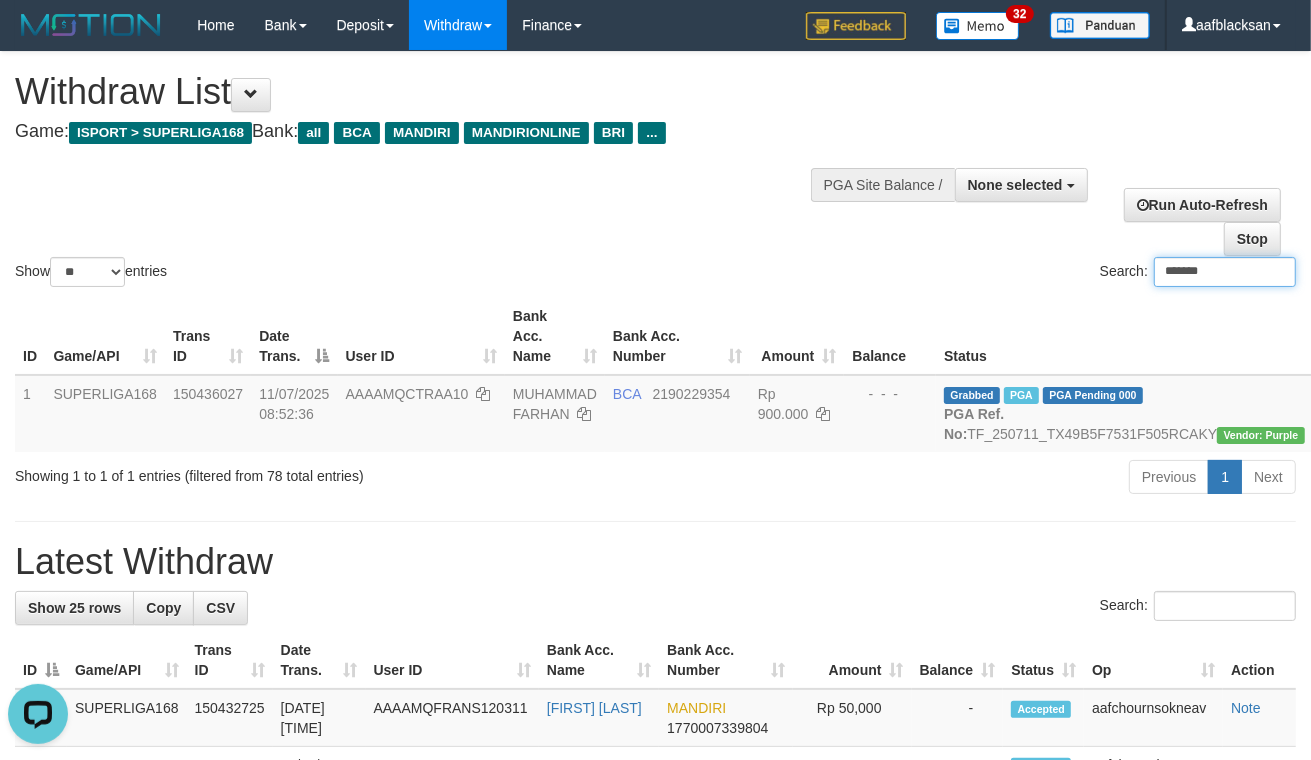 click on "*******" at bounding box center [1225, 272] 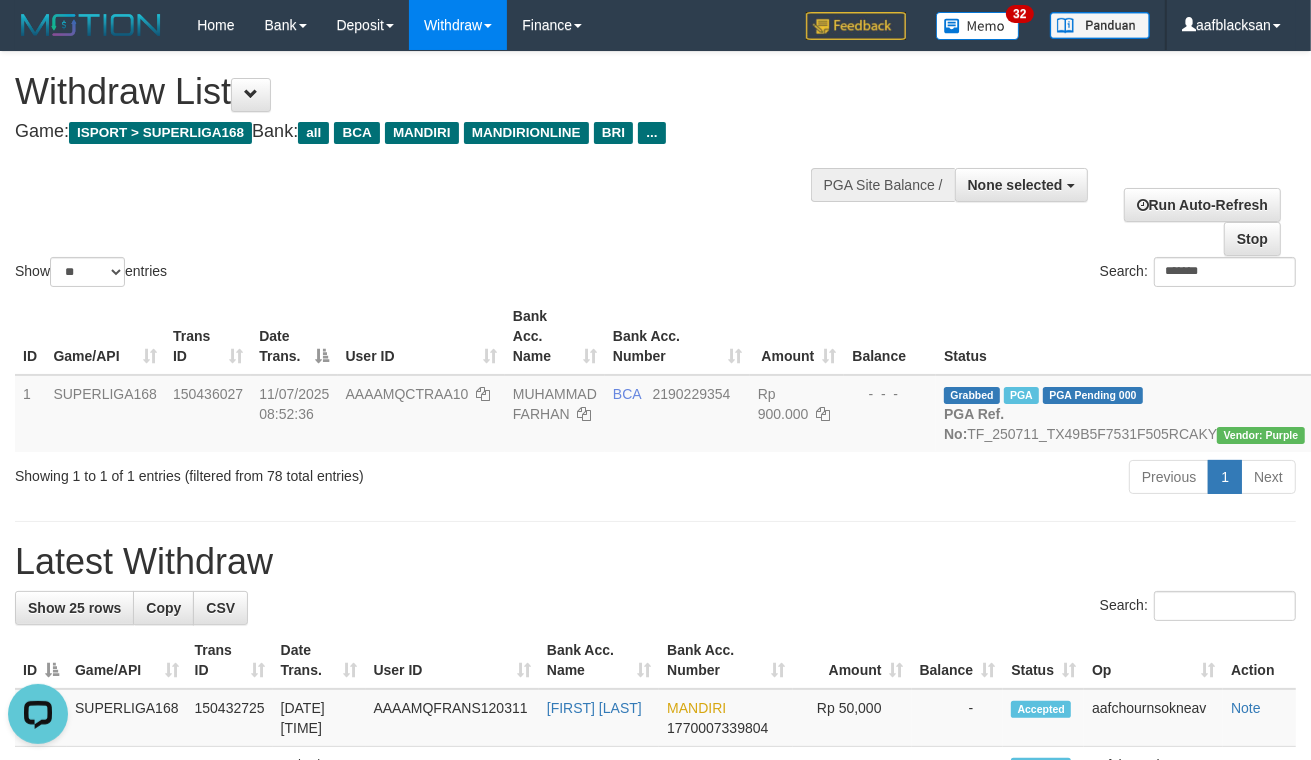 click on "**********" at bounding box center [655, 1150] 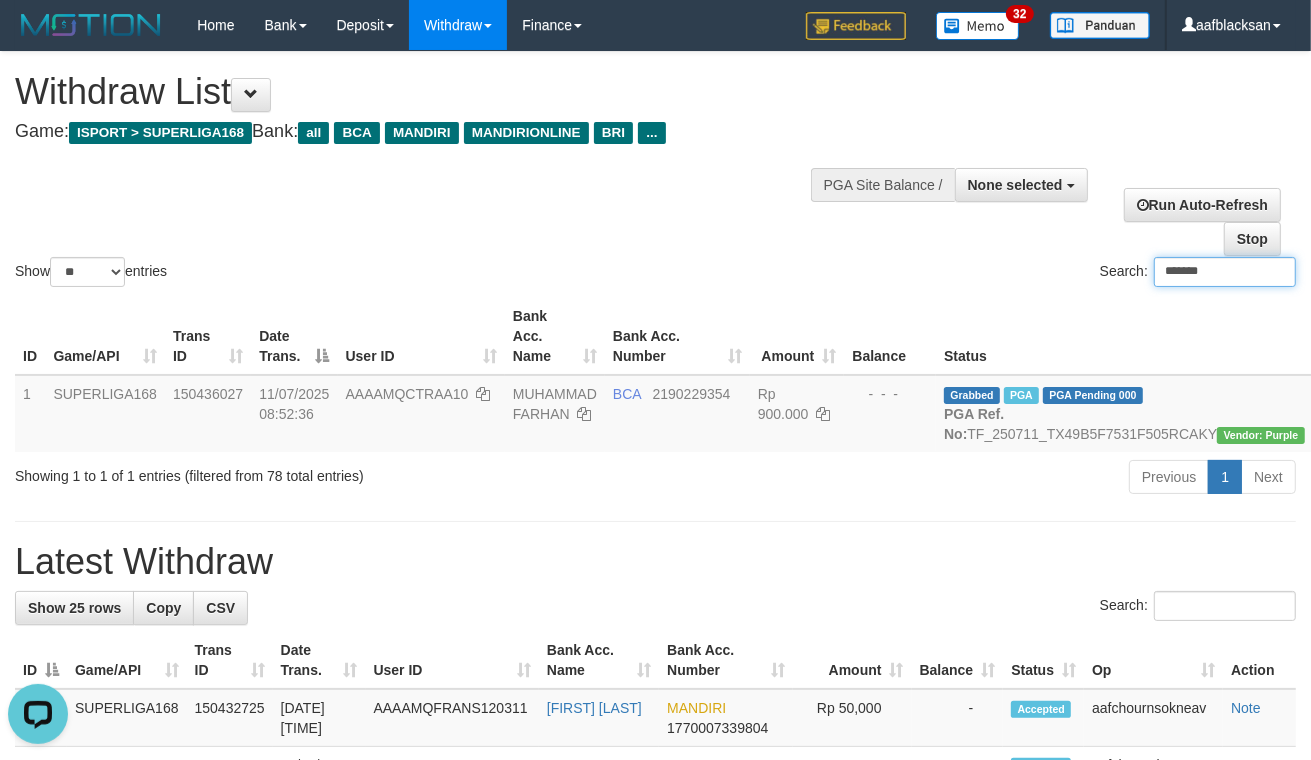 click on "*******" at bounding box center (1225, 272) 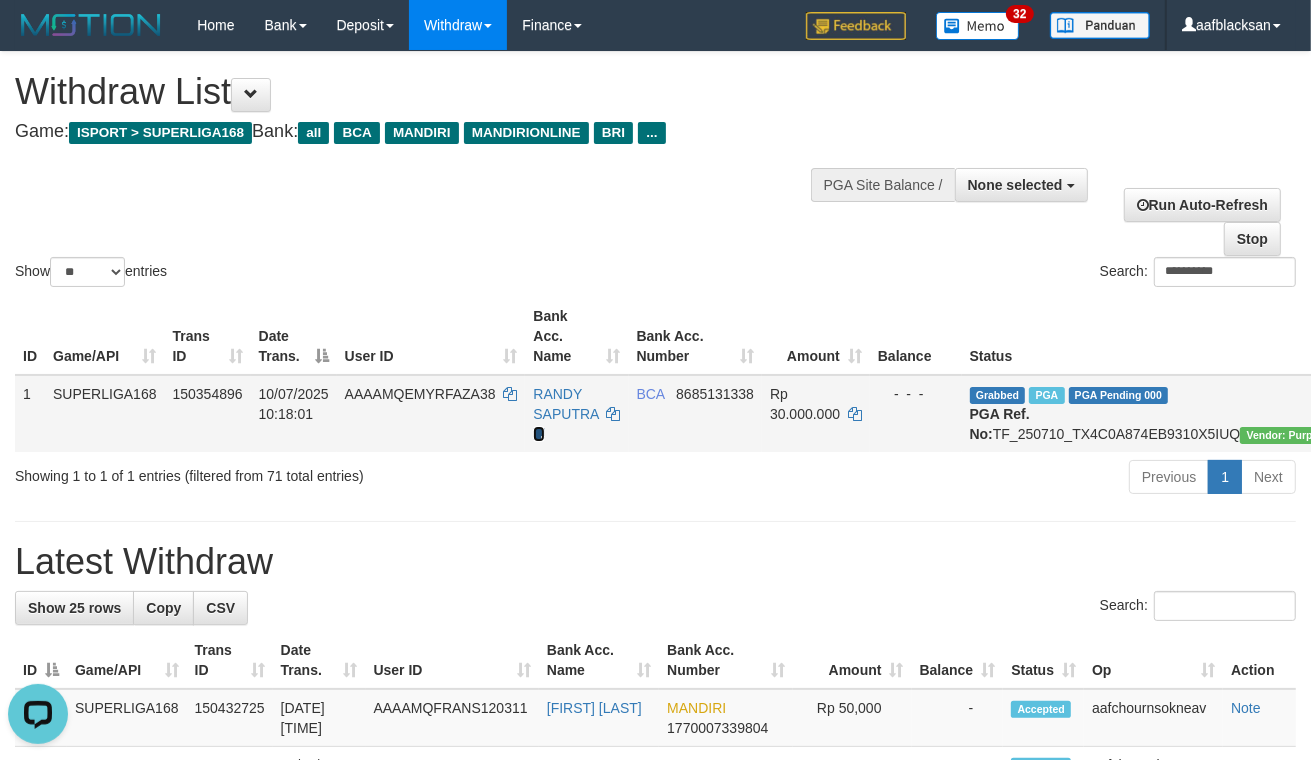 click at bounding box center (539, 434) 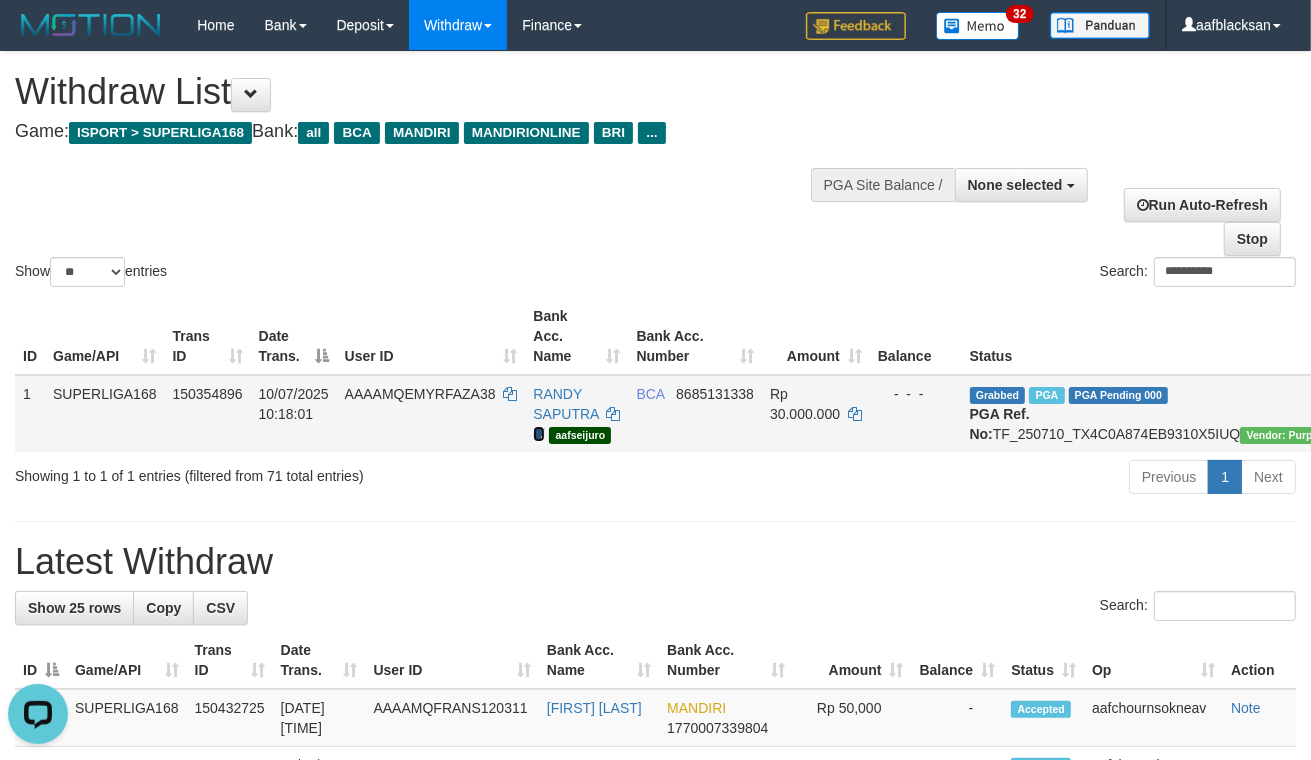 click at bounding box center [539, 434] 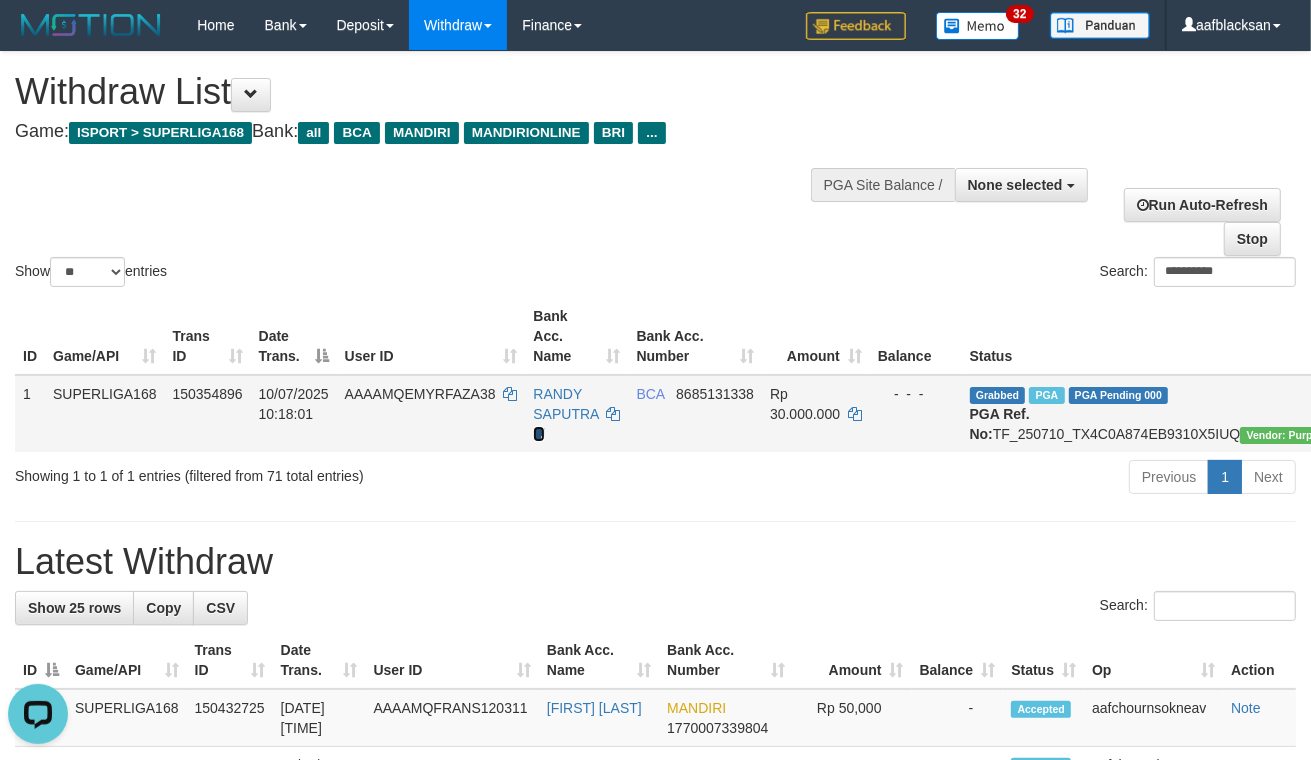 click at bounding box center (539, 434) 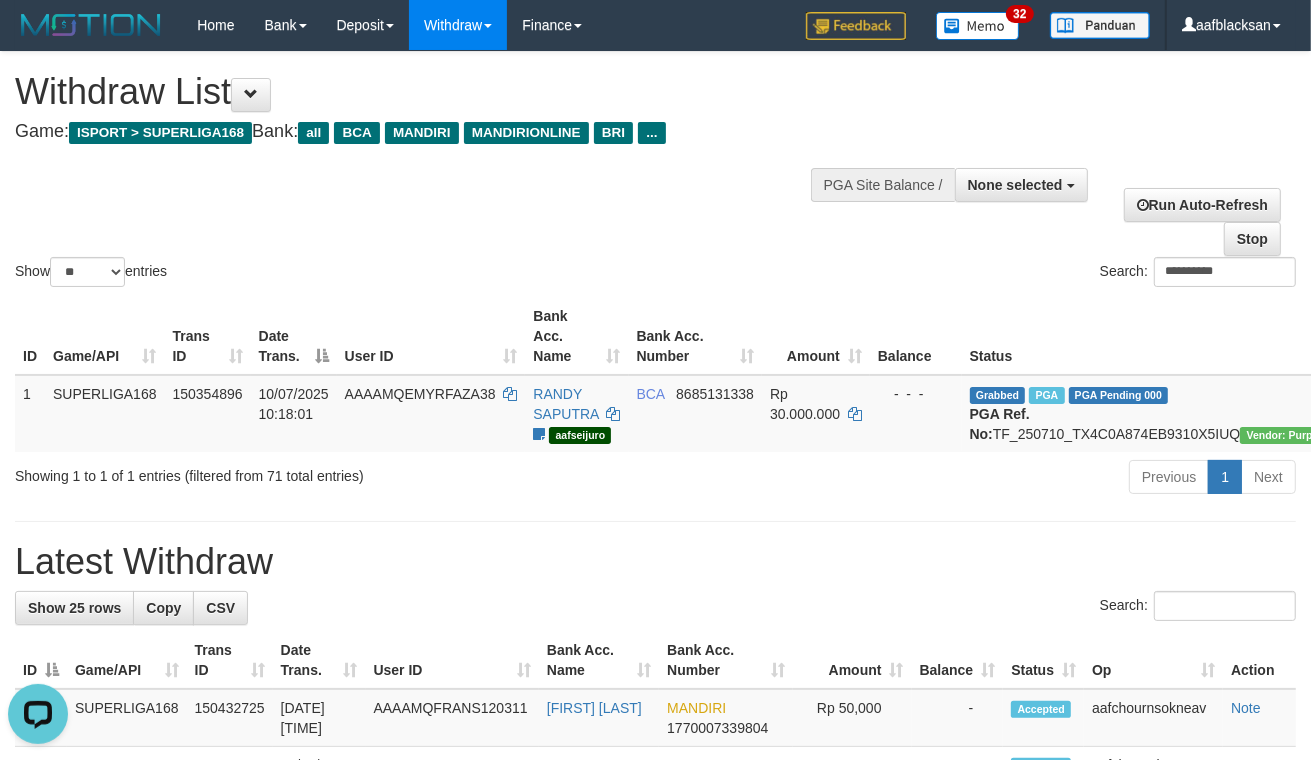 click on "Previous 1 Next" at bounding box center (928, 479) 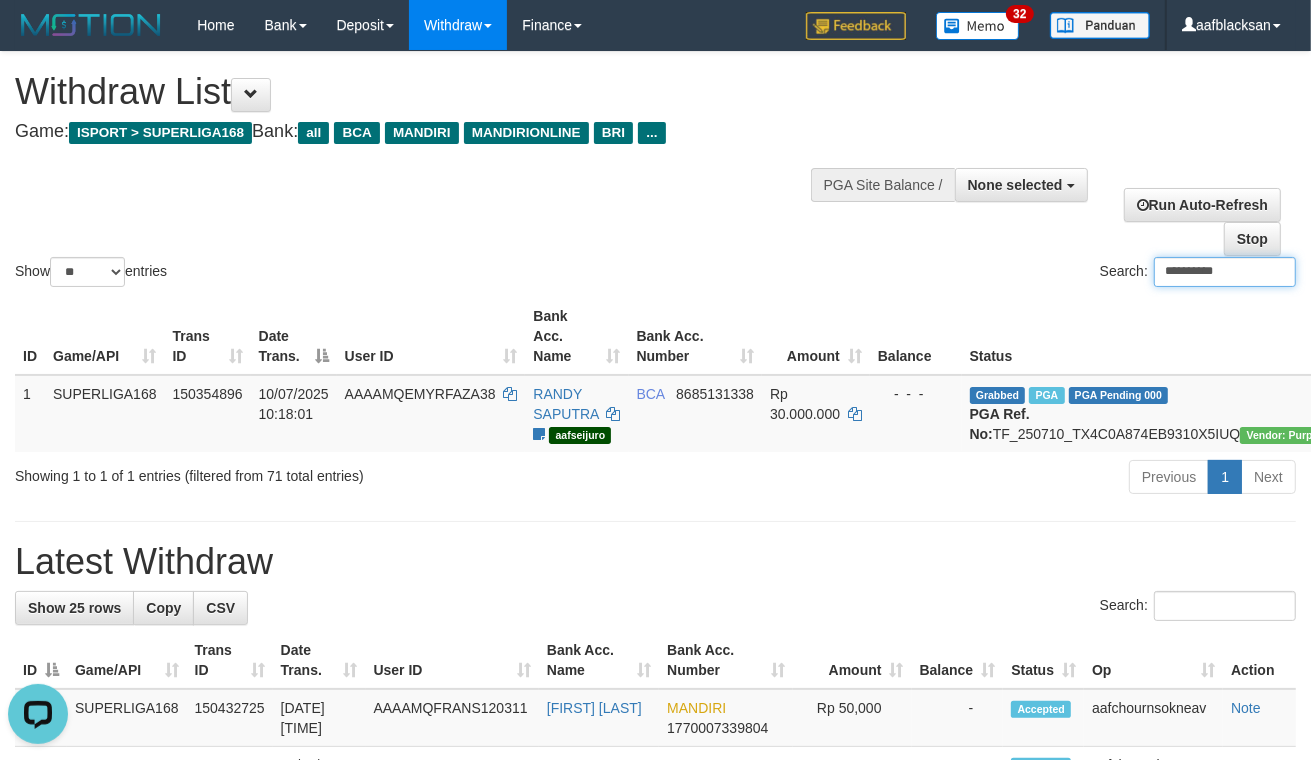click on "**********" at bounding box center (1225, 272) 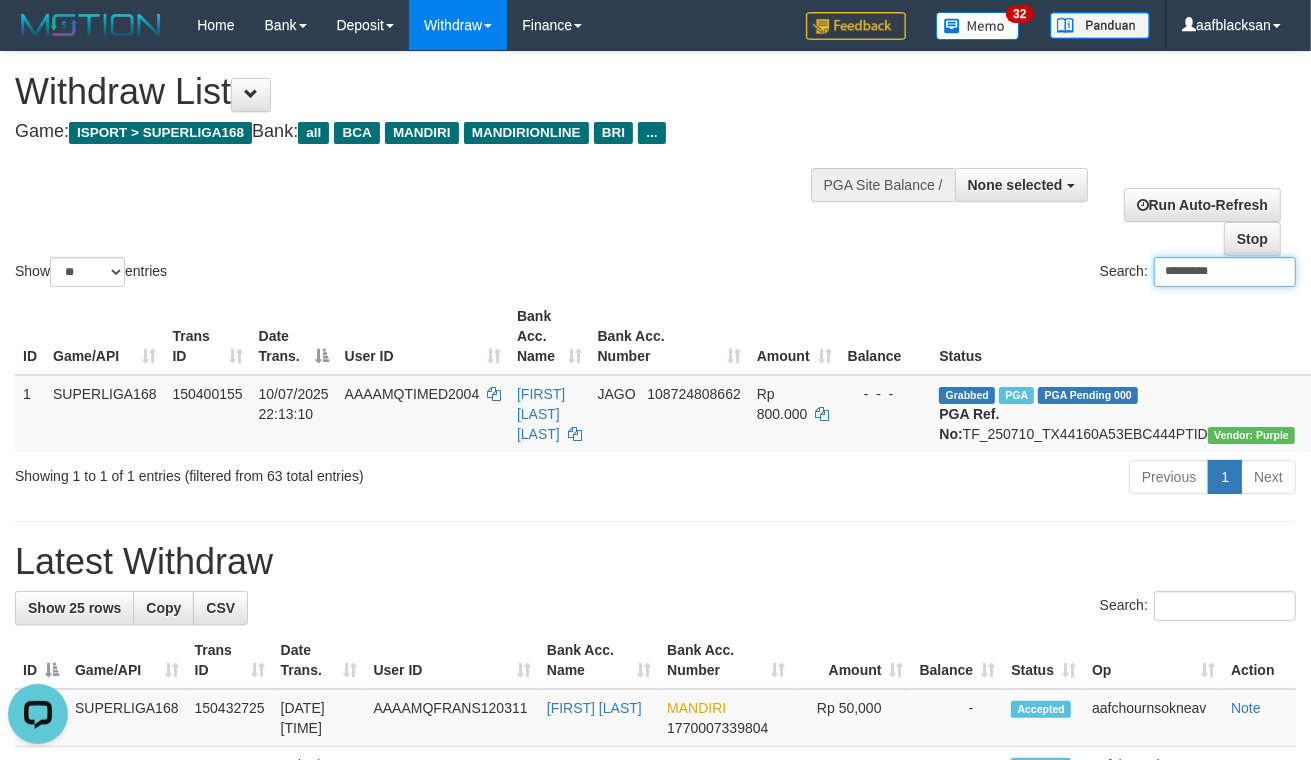 type on "*********" 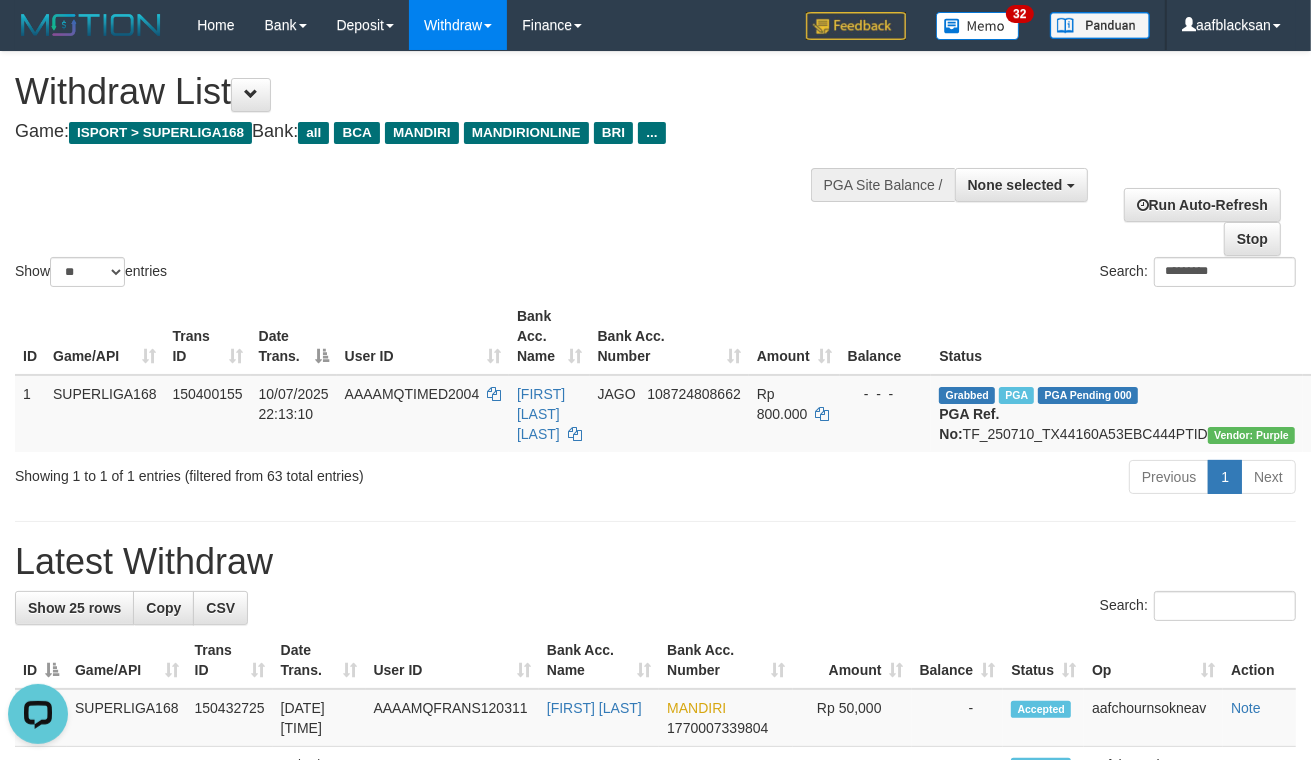 click on "Latest Withdraw" at bounding box center [655, 562] 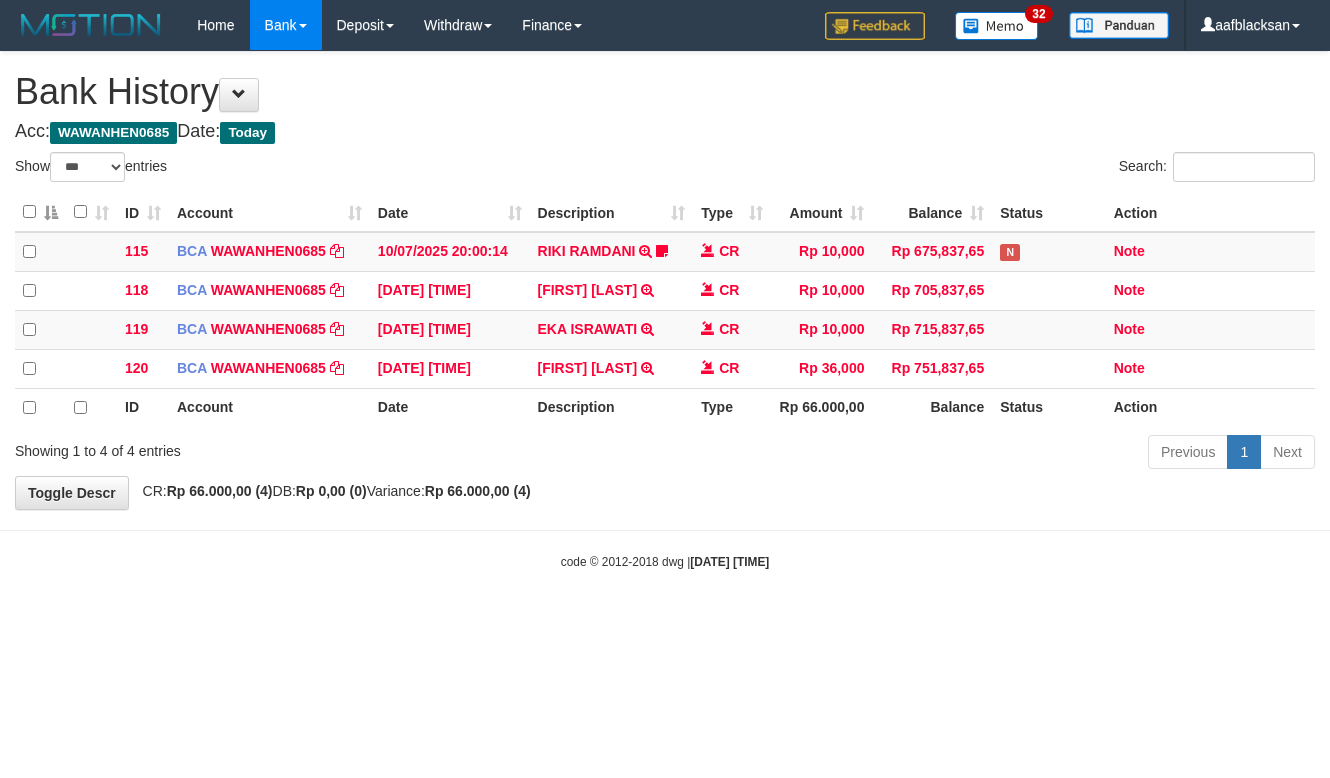 select on "***" 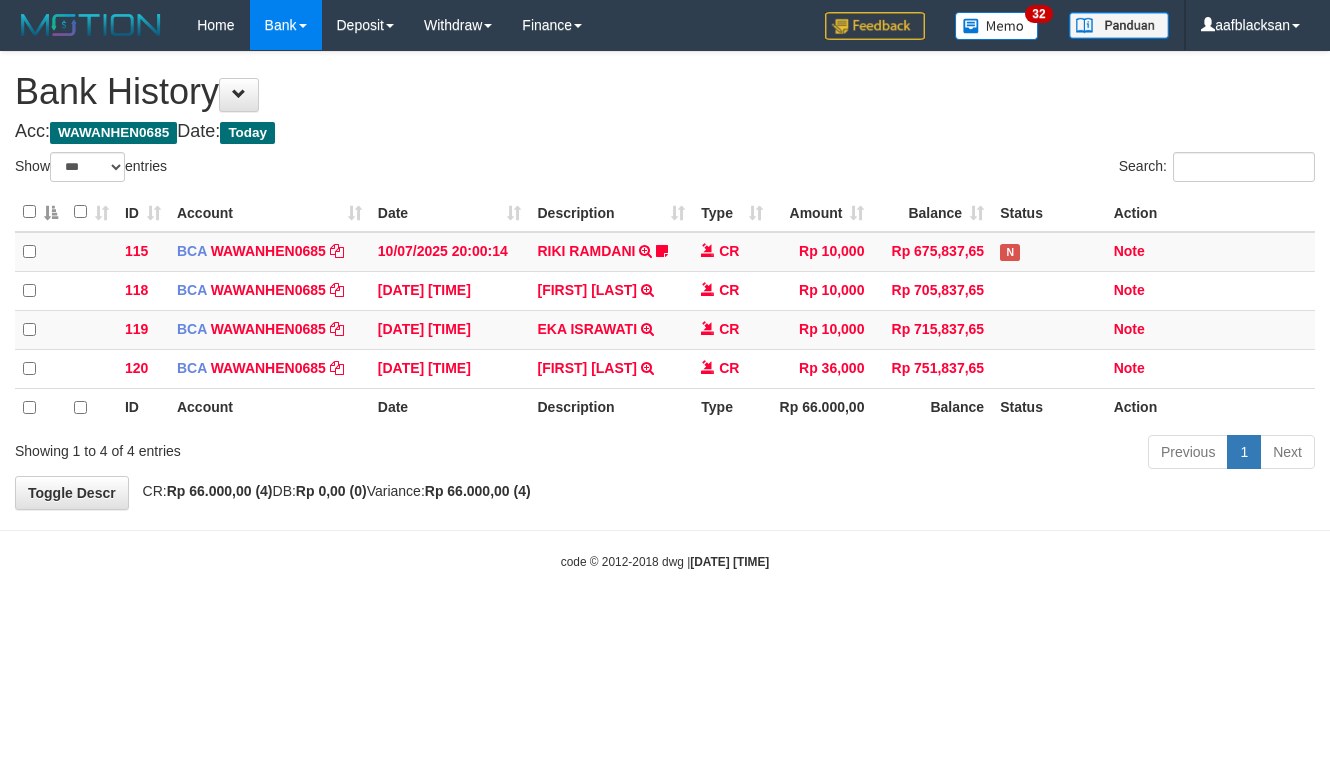 scroll, scrollTop: 0, scrollLeft: 0, axis: both 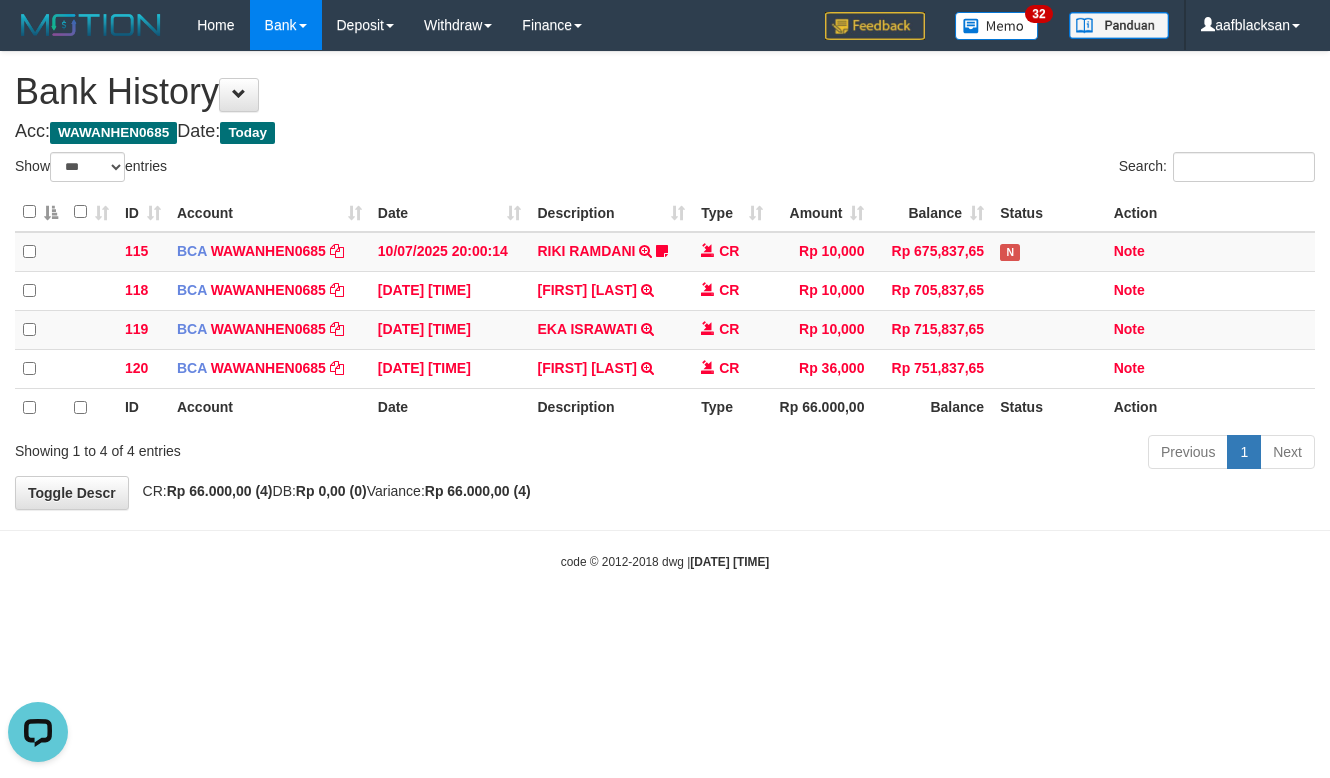 drag, startPoint x: 1048, startPoint y: 711, endPoint x: 1046, endPoint y: 685, distance: 26.076809 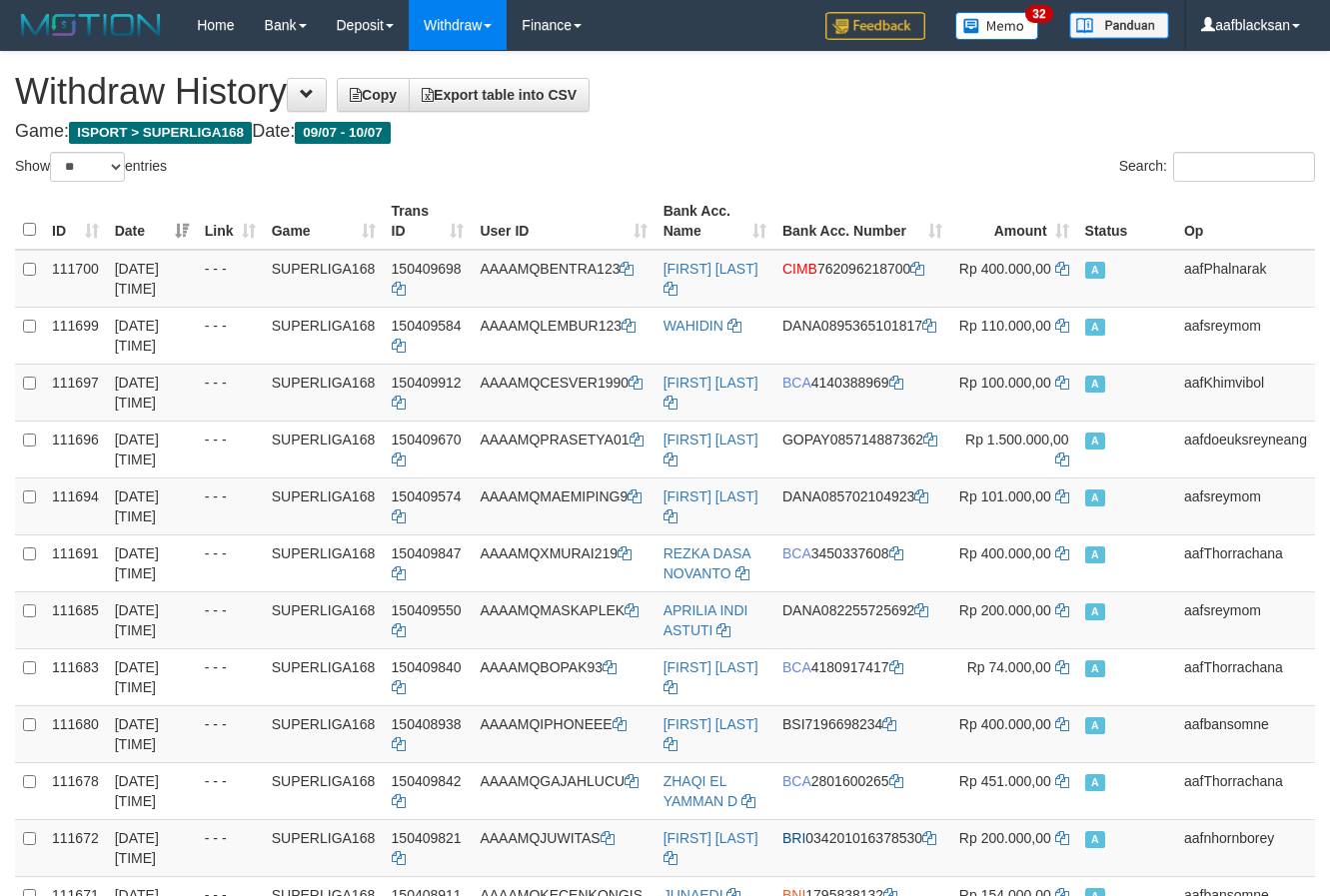 select on "**" 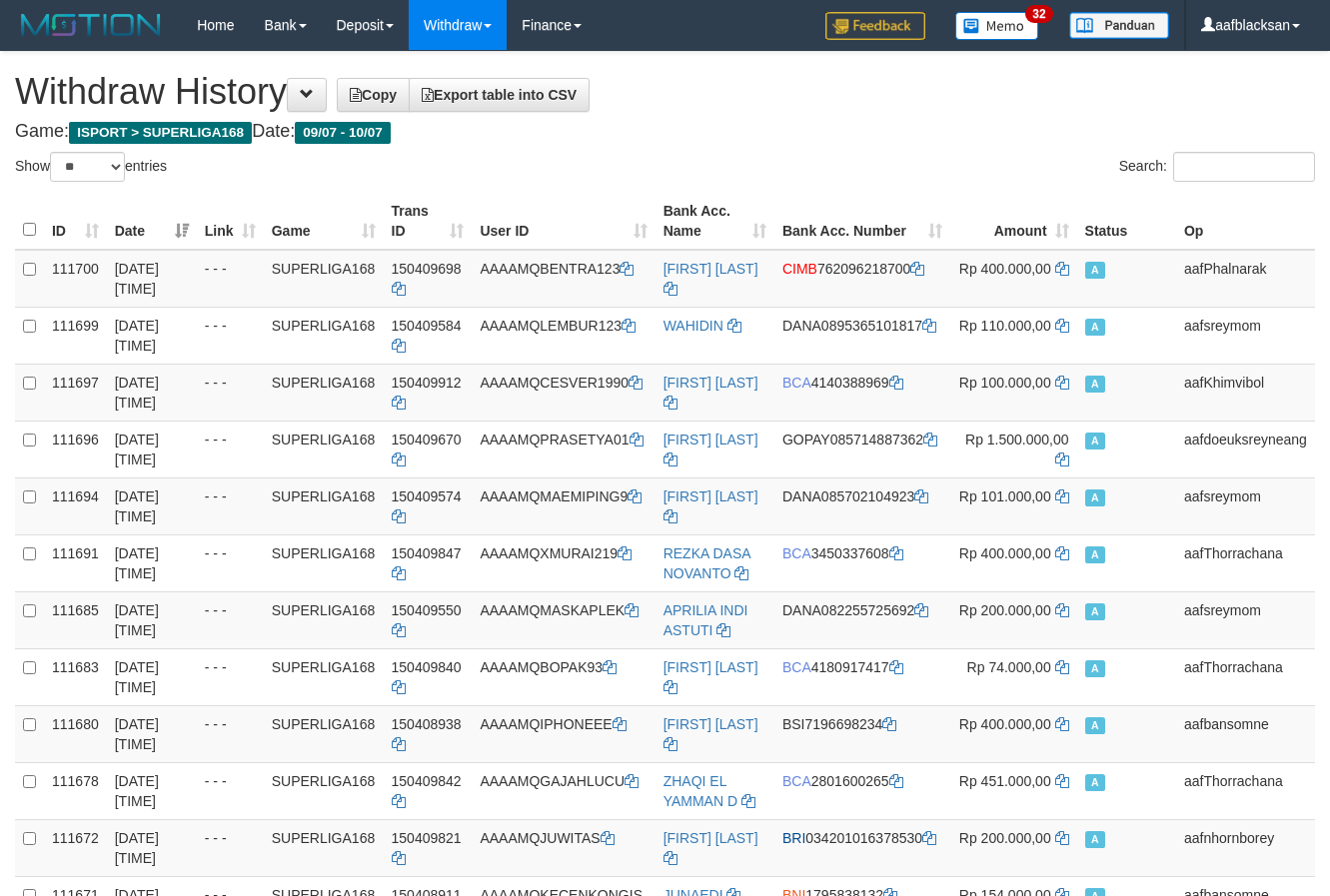 scroll, scrollTop: 0, scrollLeft: 0, axis: both 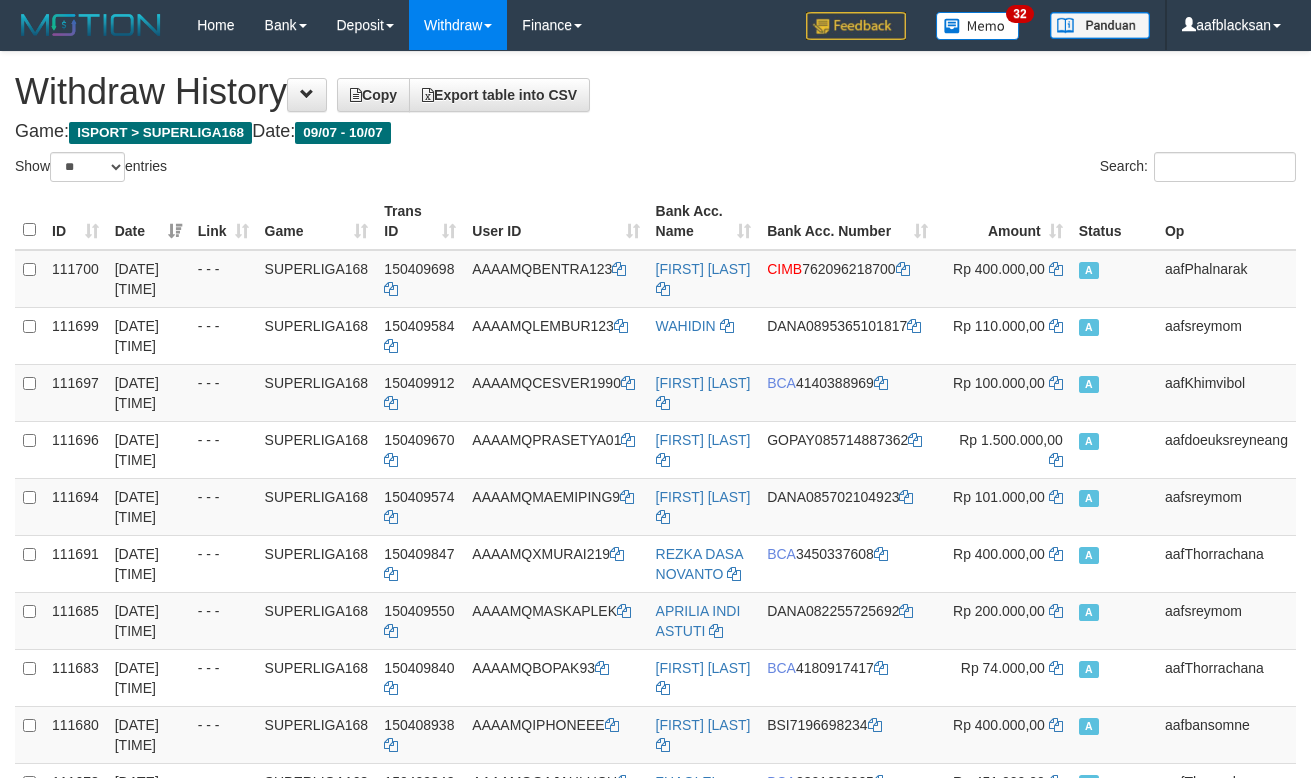 select on "**" 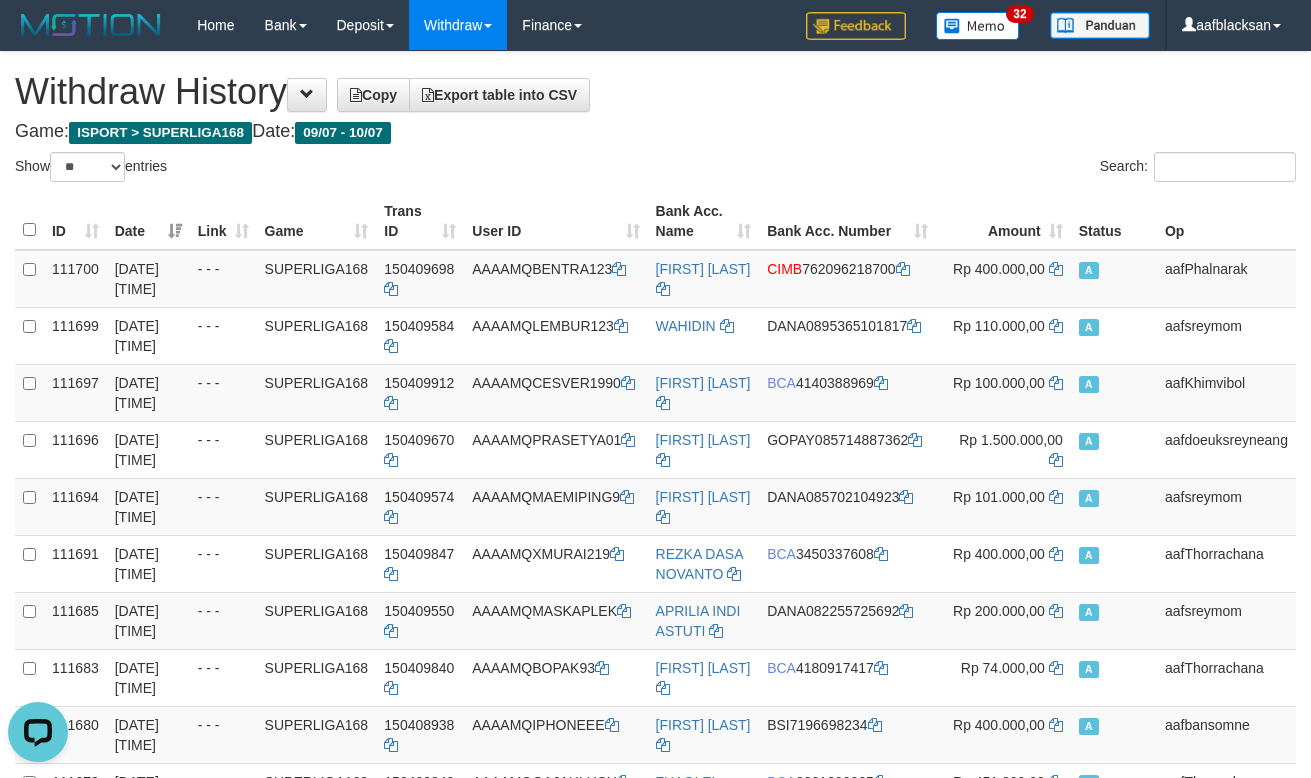 scroll, scrollTop: 0, scrollLeft: 0, axis: both 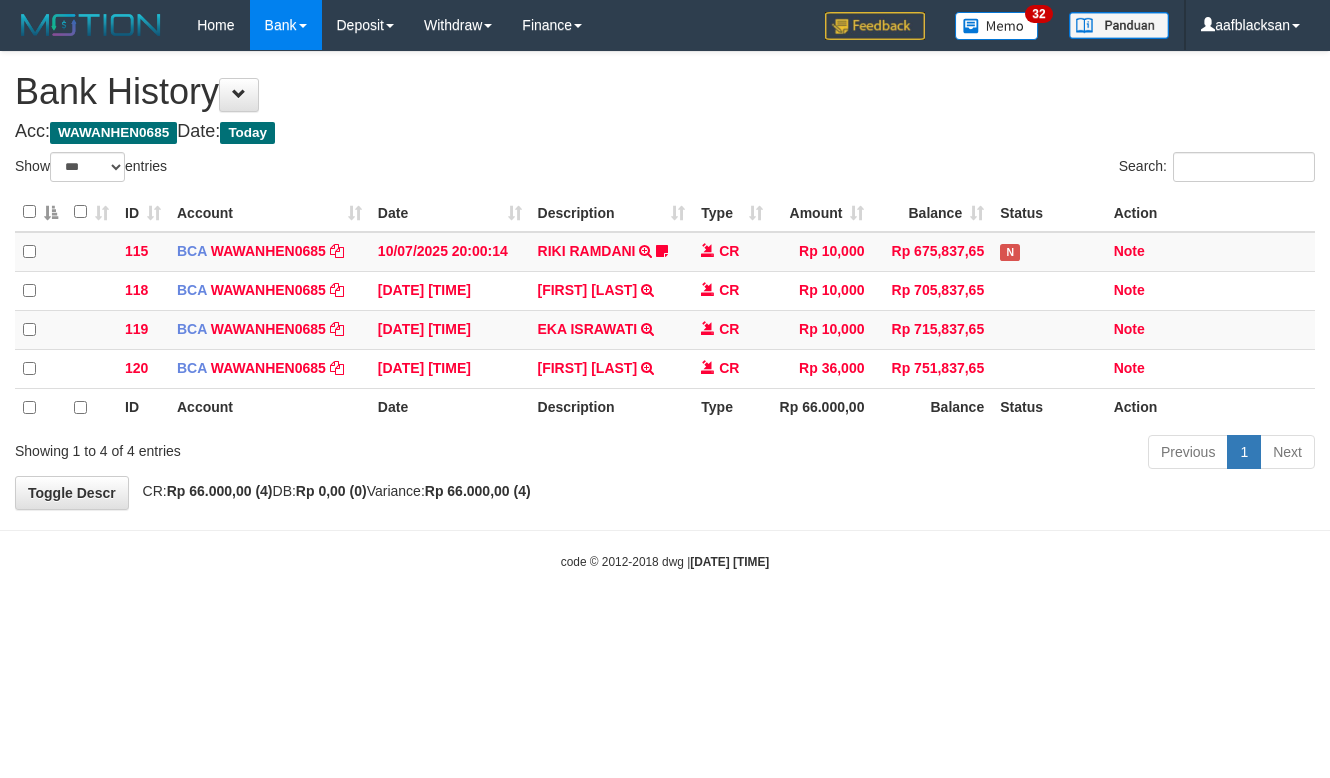 select on "***" 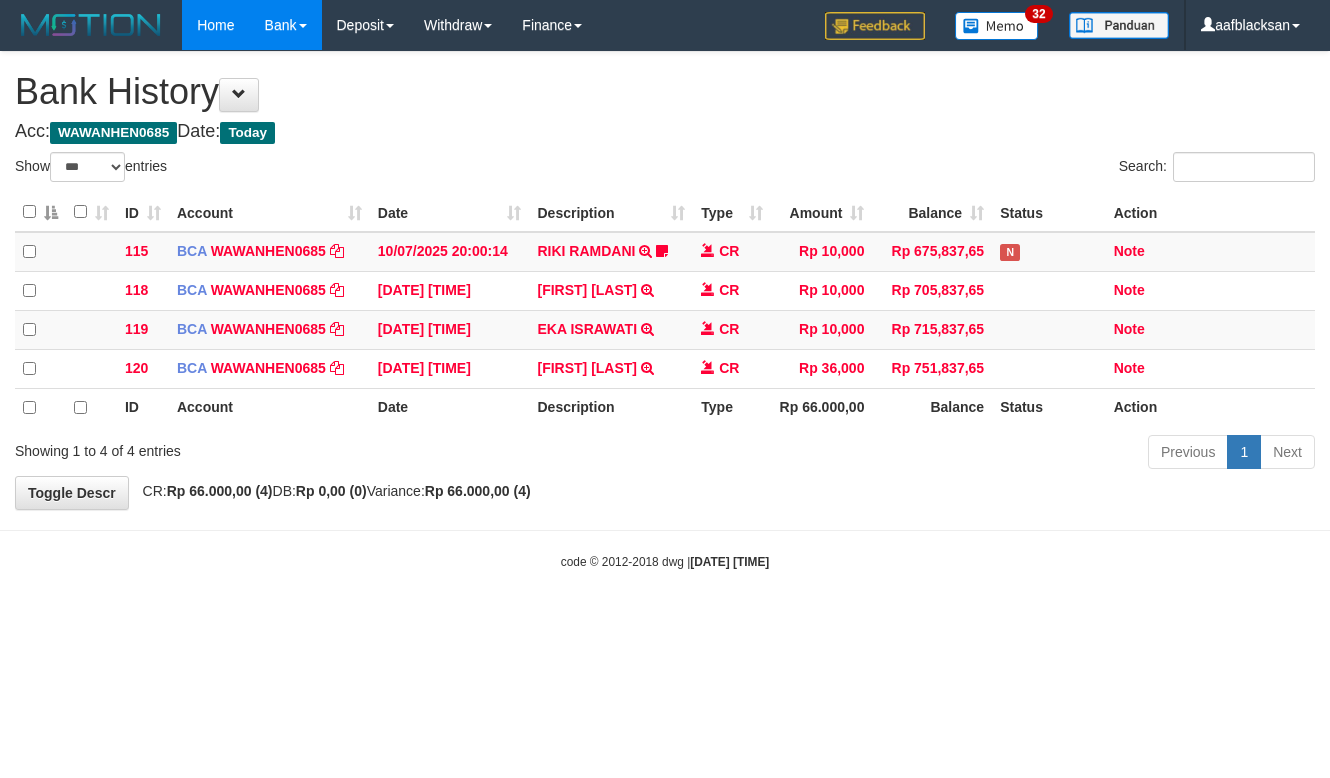 scroll, scrollTop: 0, scrollLeft: 0, axis: both 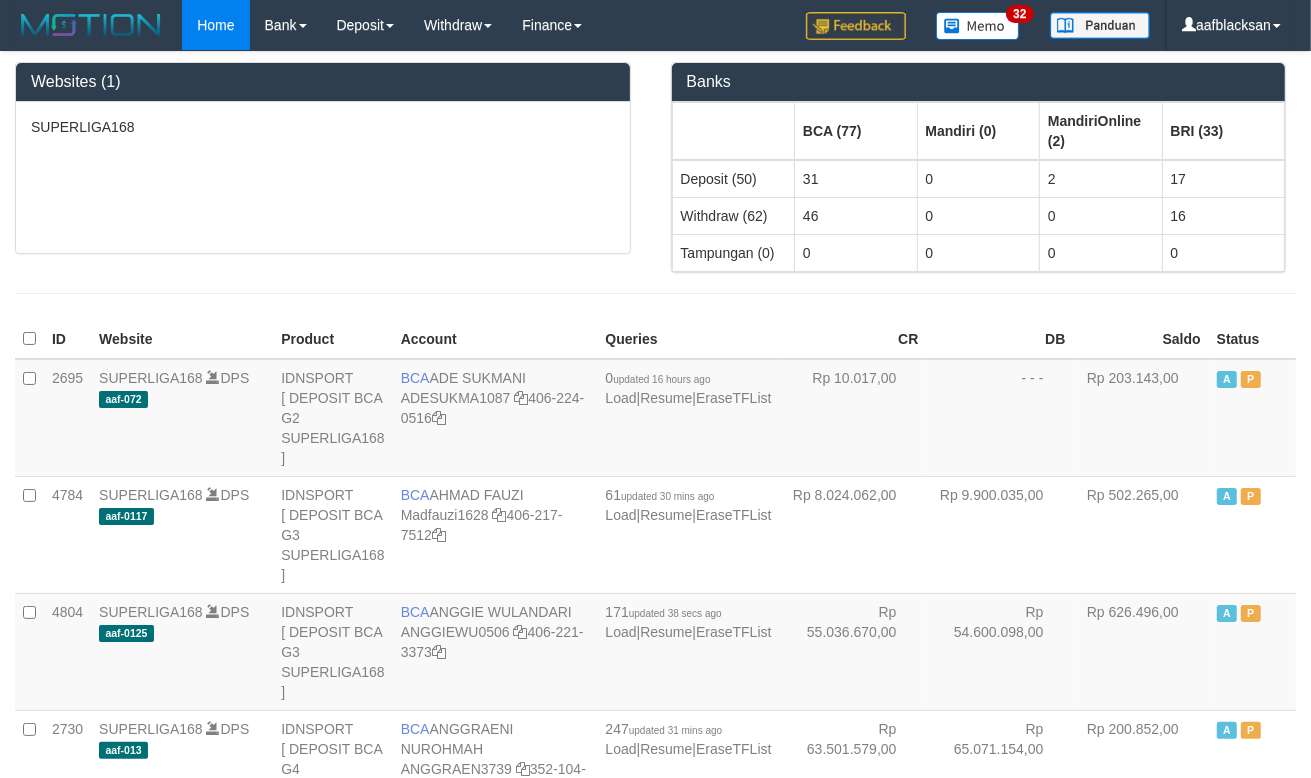 click on "Websites (1)
SUPERLIGA168
Banks
BCA (77)
Mandiri (0)
MandiriOnline (2)
BRI (33)
Deposit (50)
31
0
2
17
Withdraw (62)
46
0
0
16
Tampungan (0)
0
0
0
0" at bounding box center [655, 183] 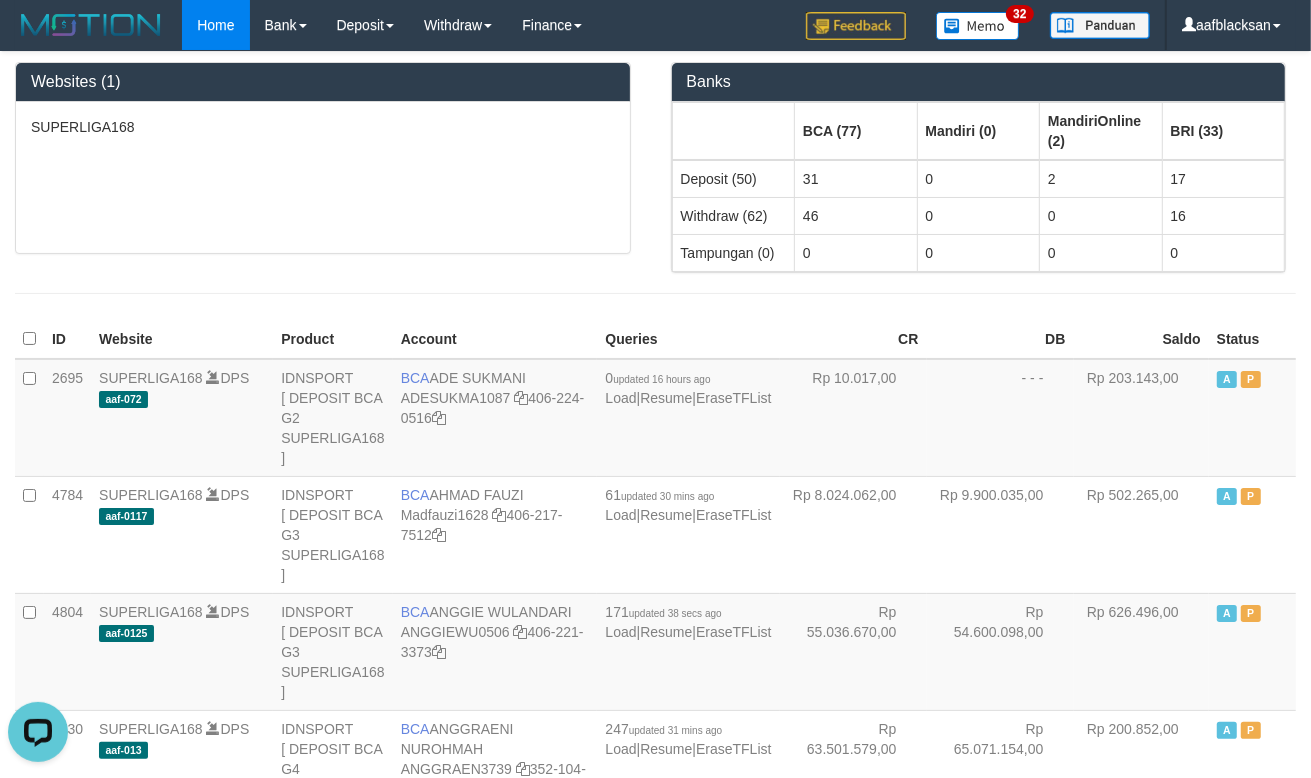 scroll, scrollTop: 0, scrollLeft: 0, axis: both 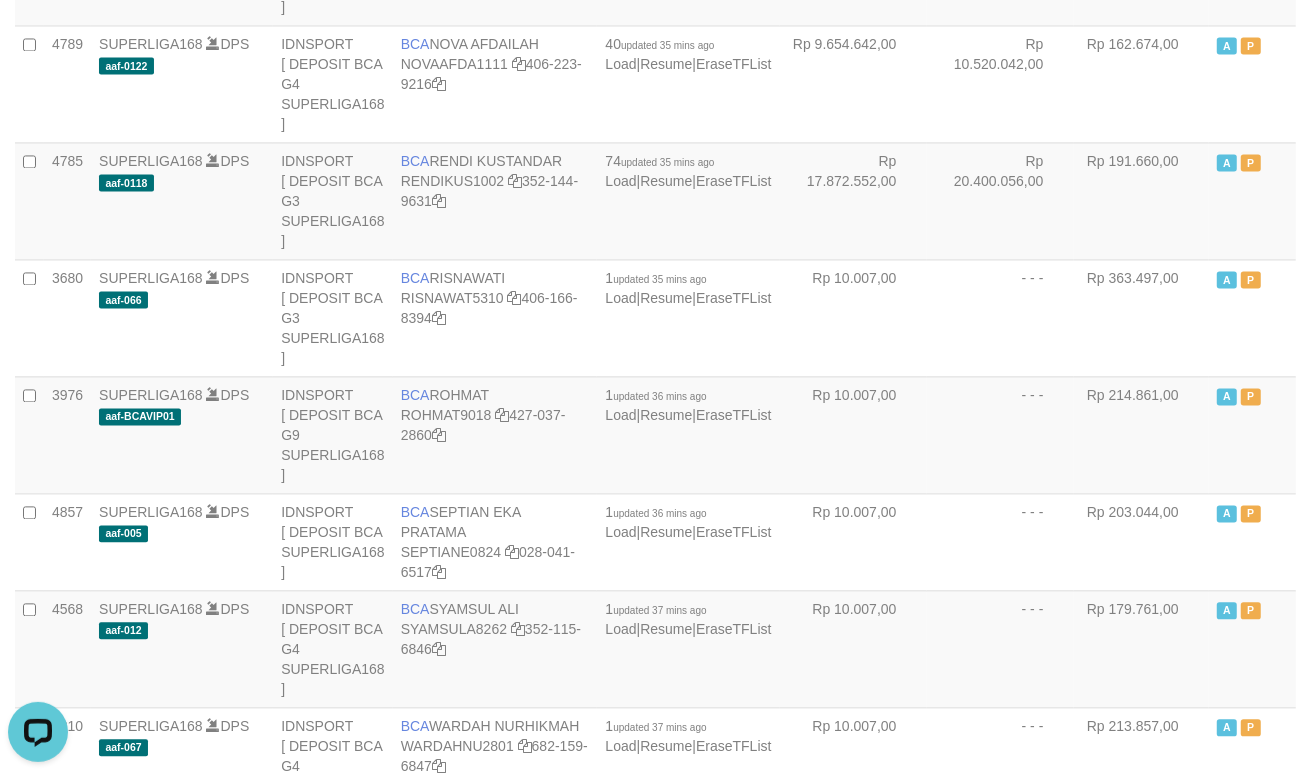 click on "SUPERLIGA168" at bounding box center (151, 843) 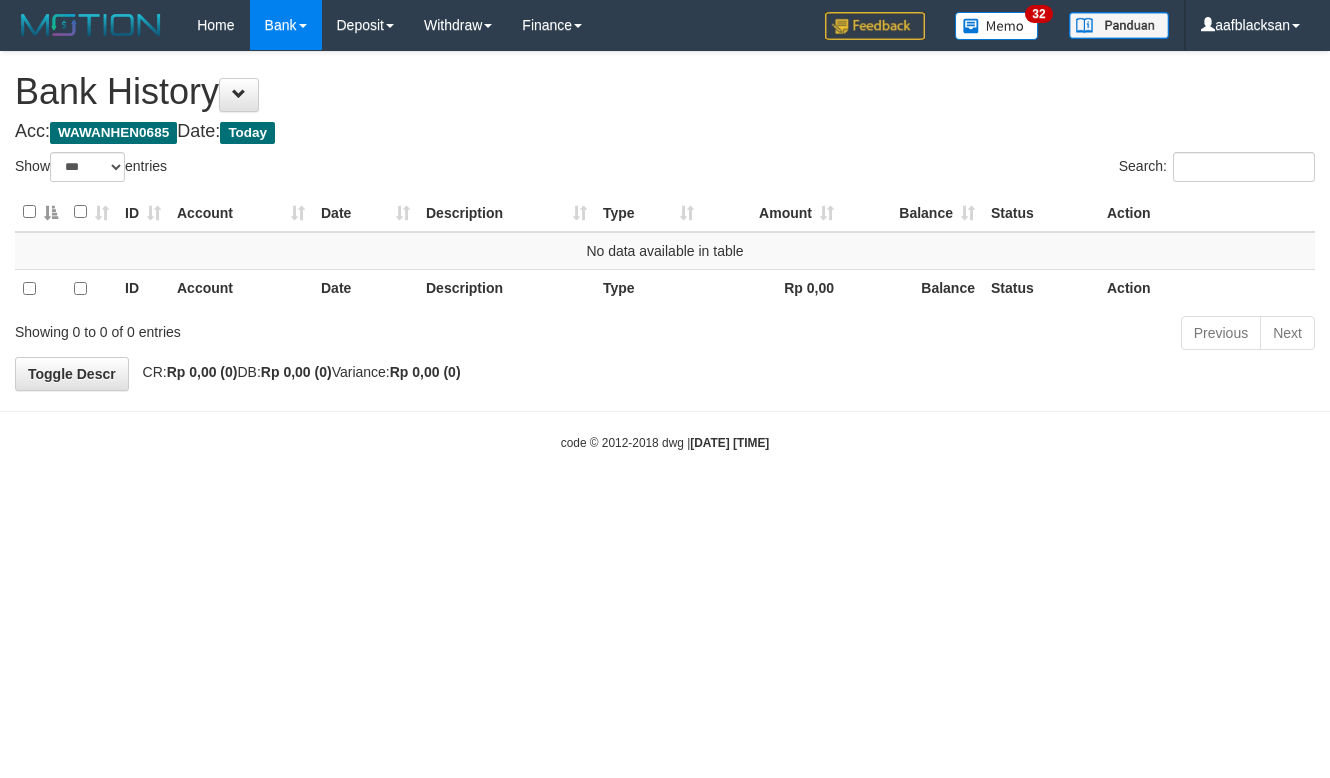 select on "***" 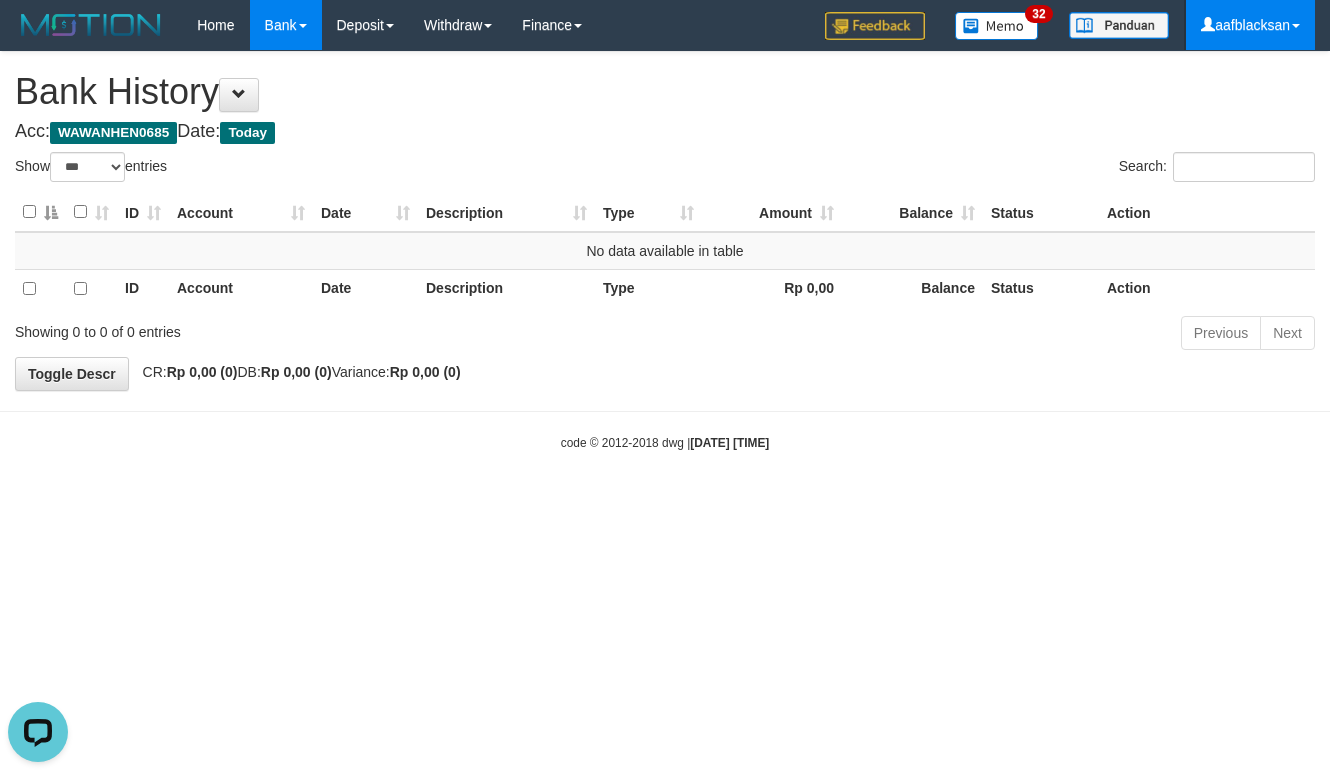 scroll, scrollTop: 0, scrollLeft: 0, axis: both 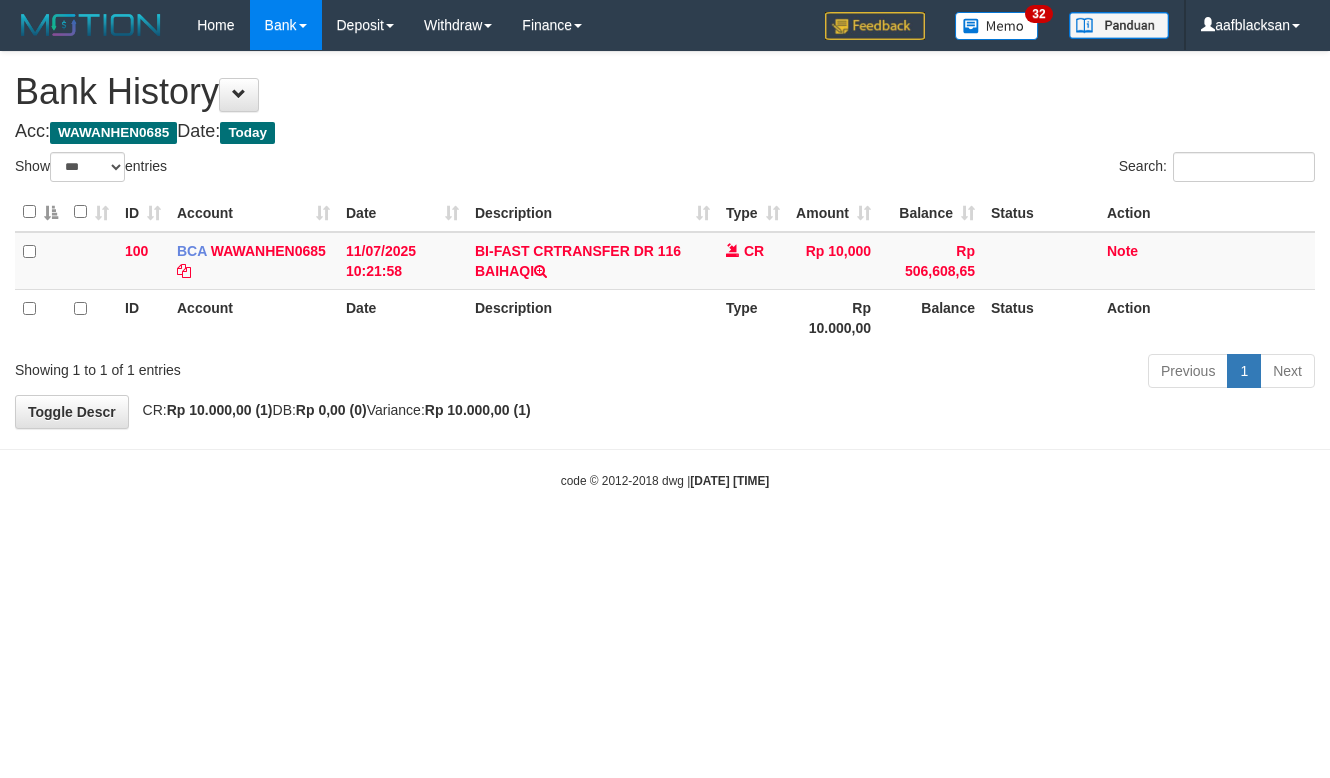 select on "***" 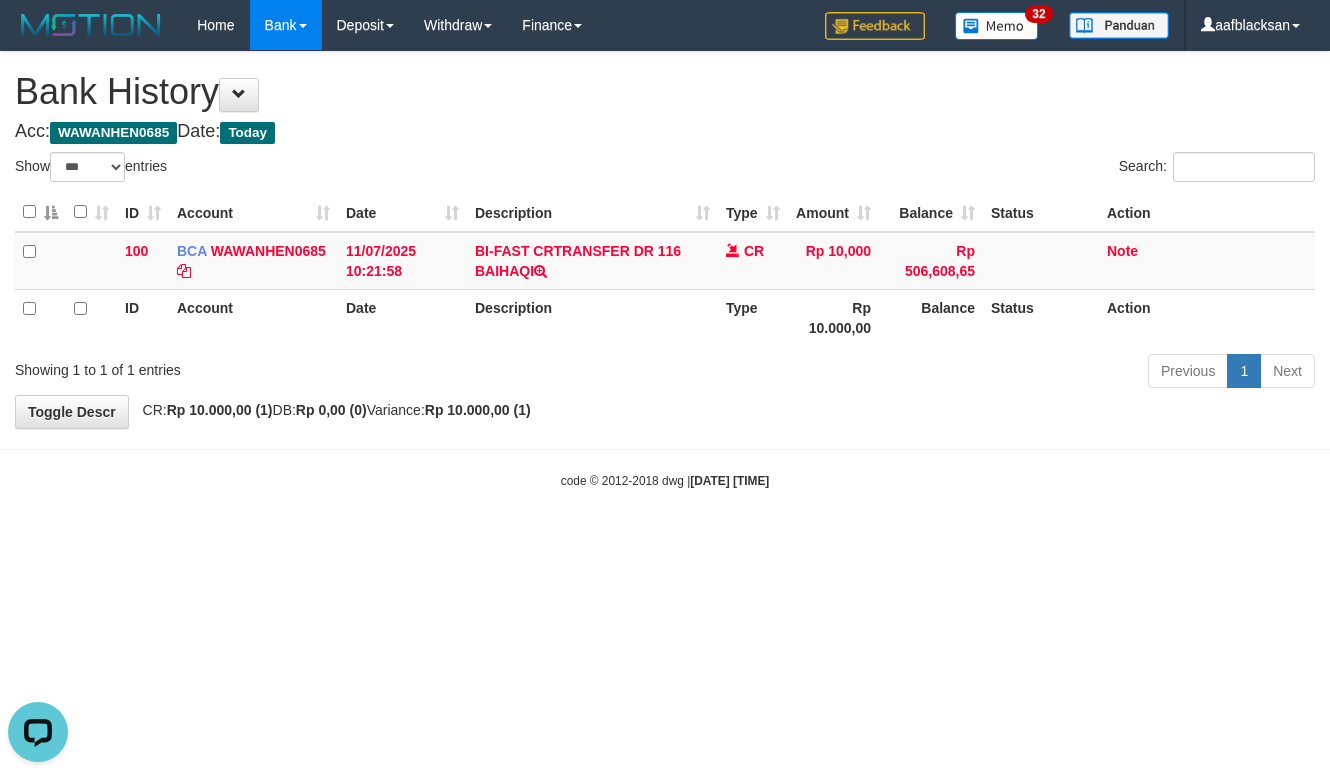 scroll, scrollTop: 0, scrollLeft: 0, axis: both 